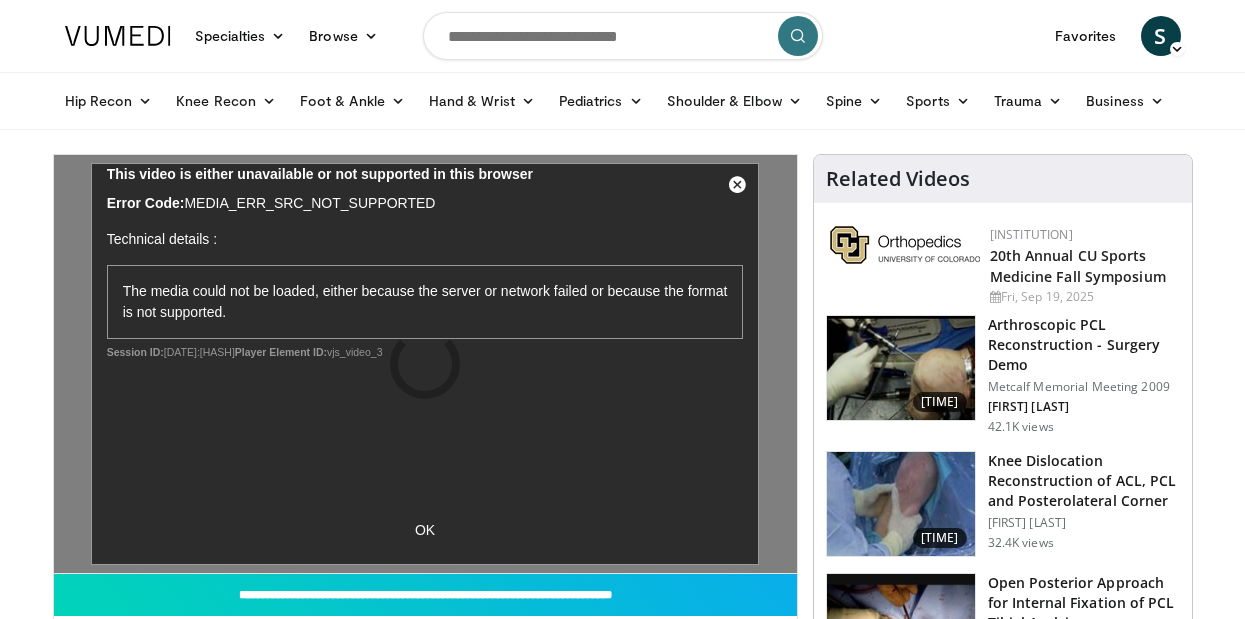 scroll, scrollTop: 0, scrollLeft: 0, axis: both 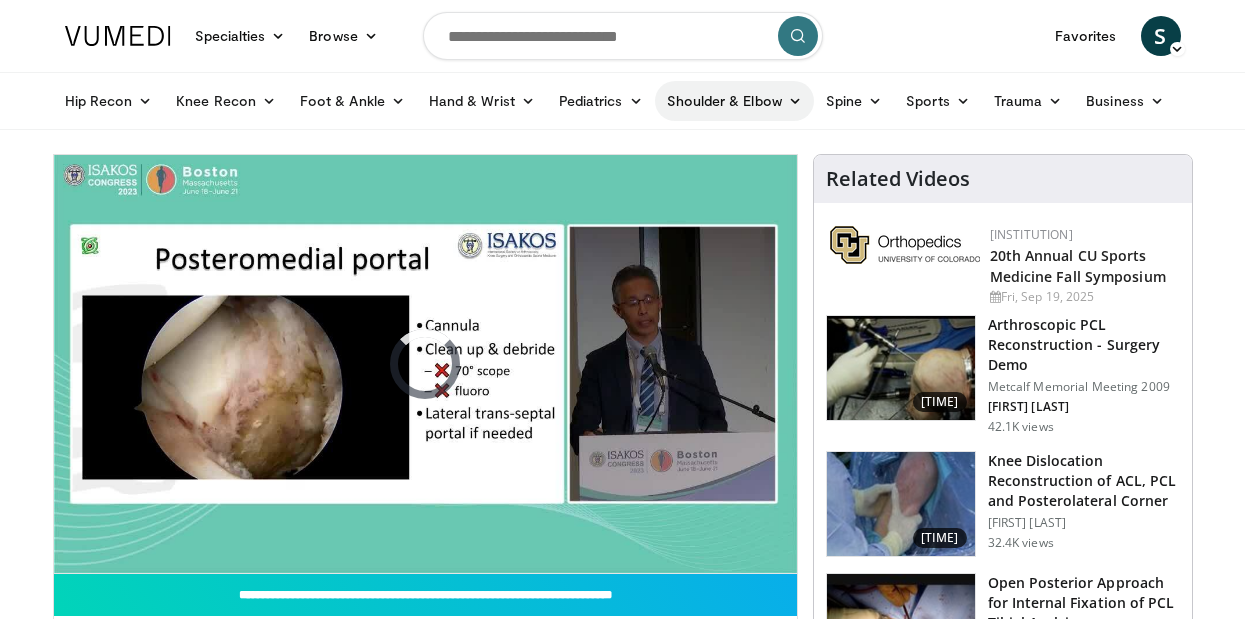 click on "Shoulder & Elbow" at bounding box center (734, 101) 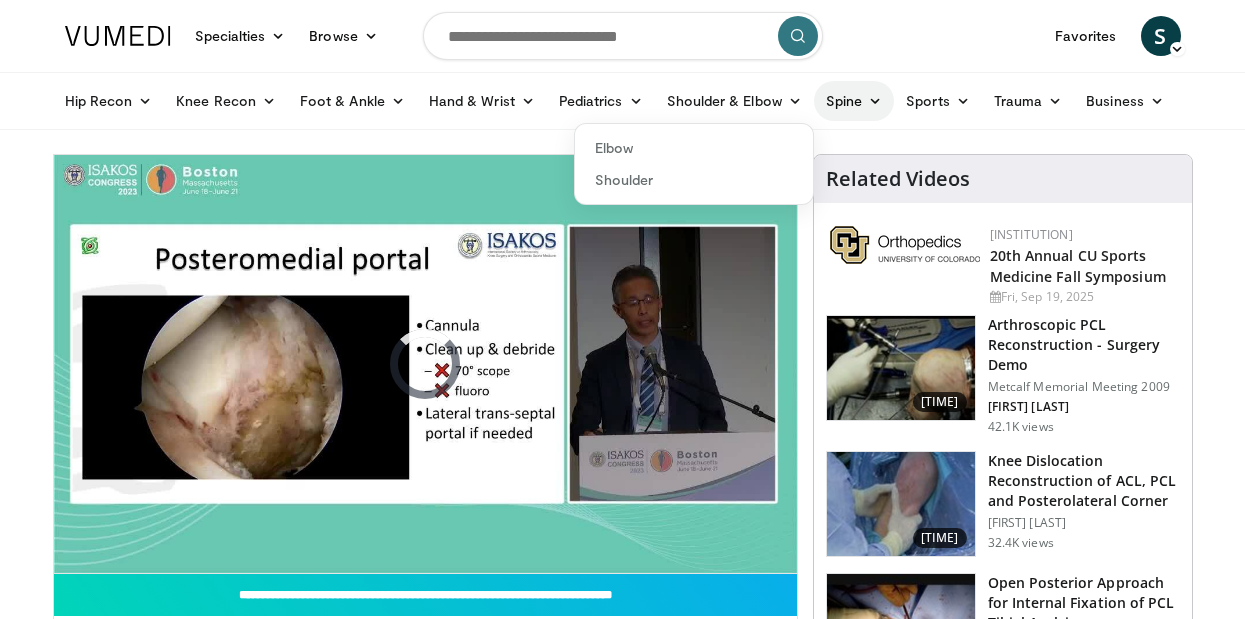 click on "Spine" at bounding box center [854, 101] 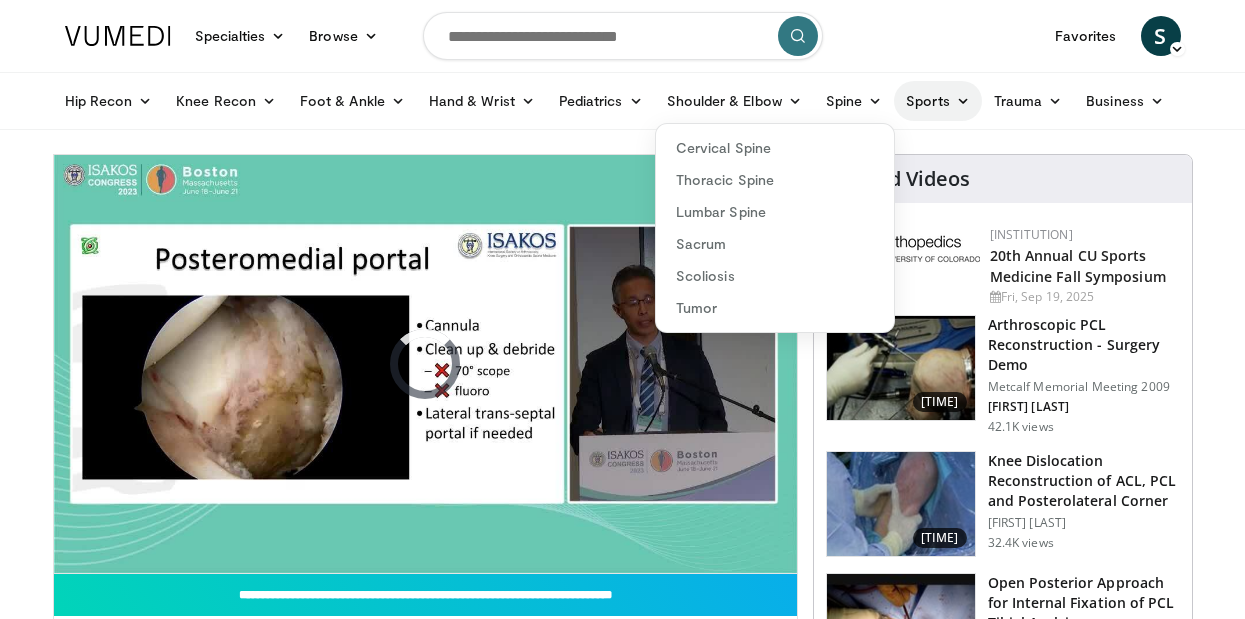 click on "Sports" at bounding box center [938, 101] 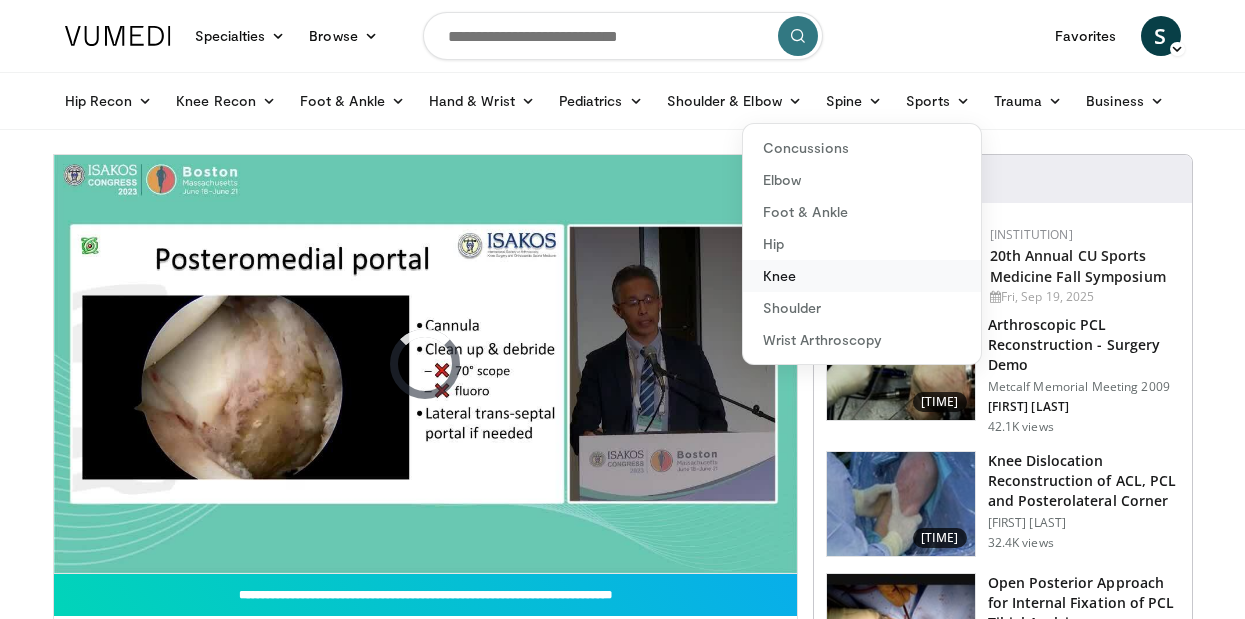 click on "Knee" at bounding box center (862, 276) 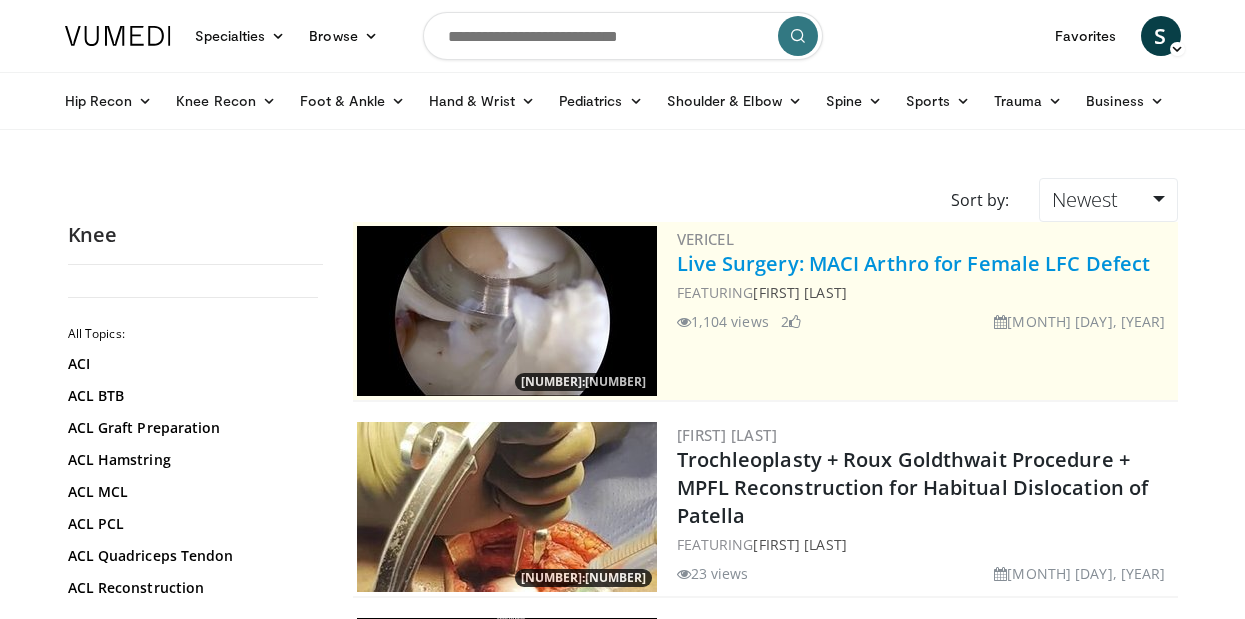 scroll, scrollTop: 0, scrollLeft: 0, axis: both 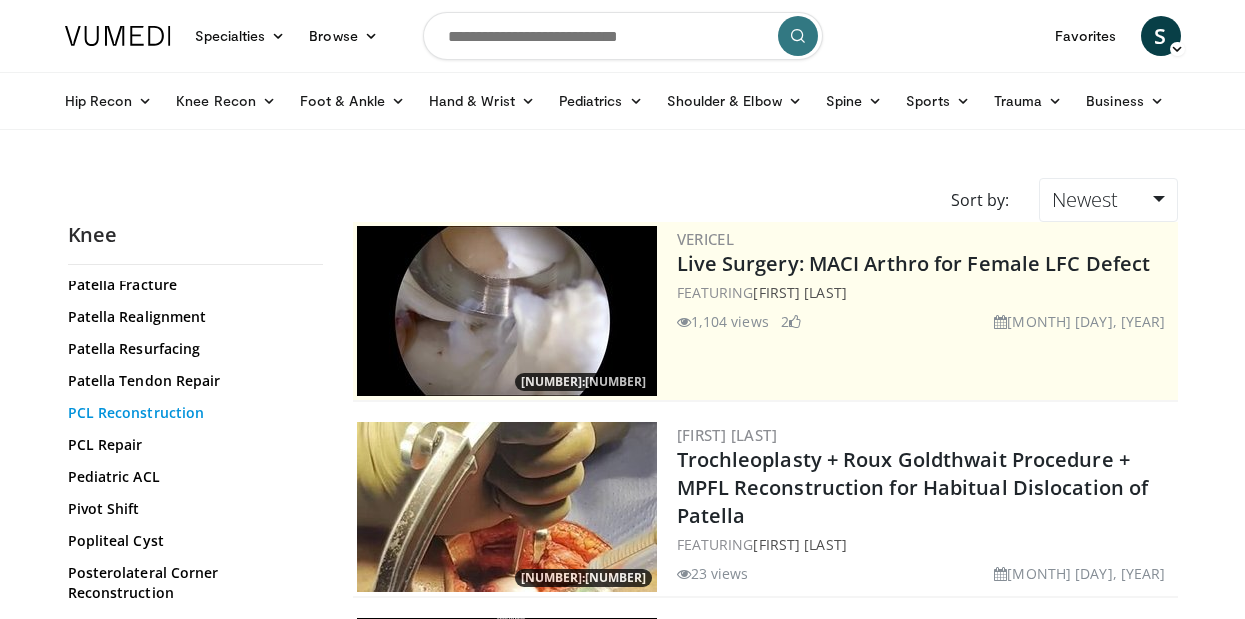 click on "PCL Reconstruction" at bounding box center (190, 413) 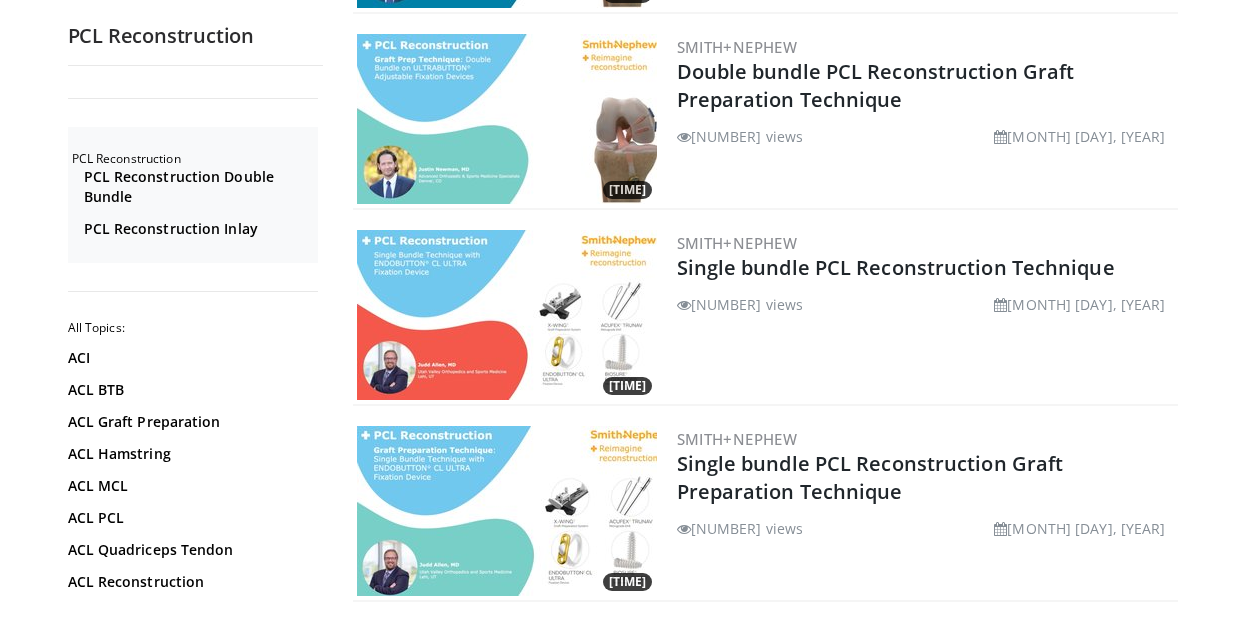 scroll, scrollTop: 782, scrollLeft: 0, axis: vertical 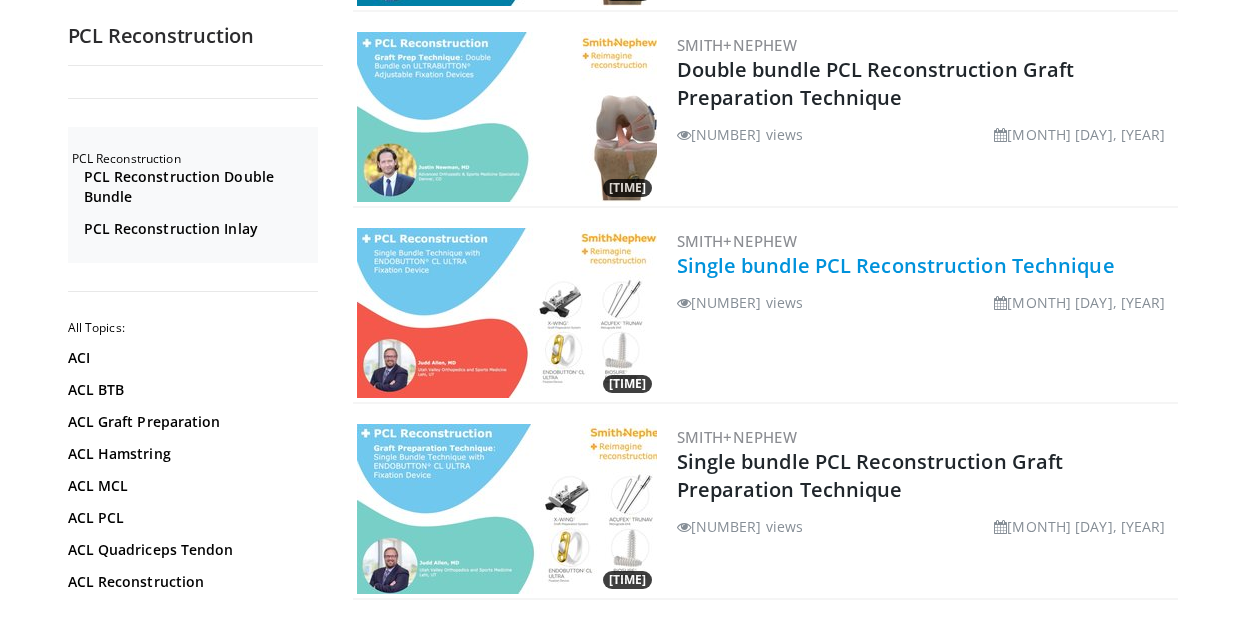 click on "Single bundle PCL Reconstruction Technique" at bounding box center [896, 265] 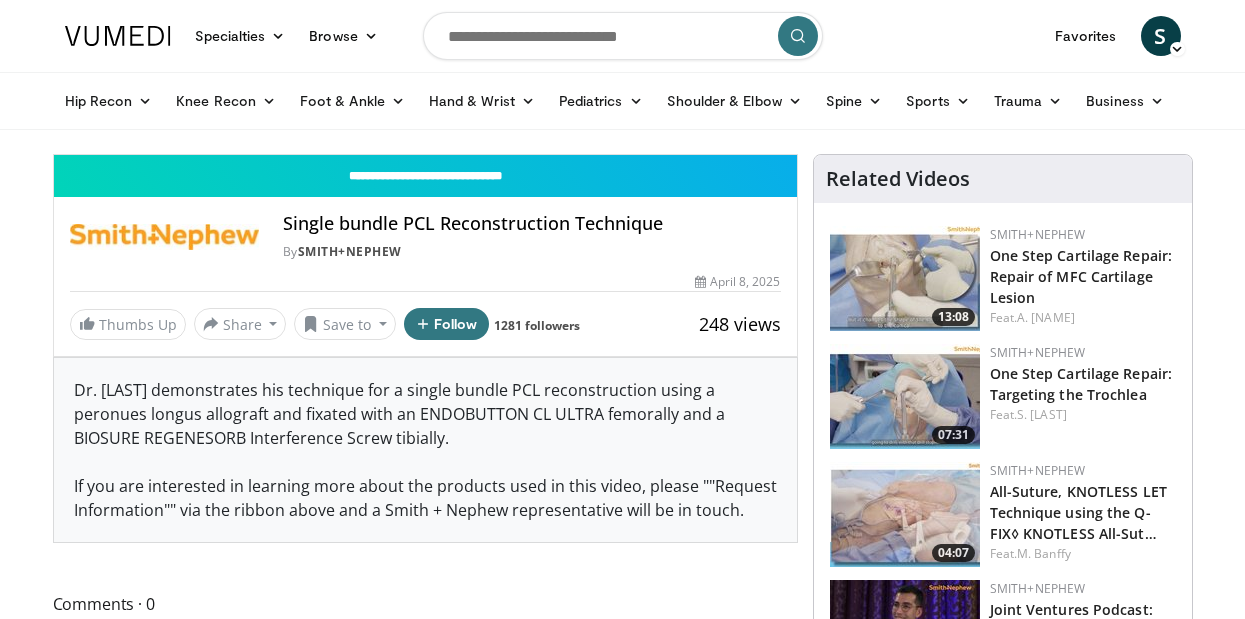 scroll, scrollTop: 0, scrollLeft: 0, axis: both 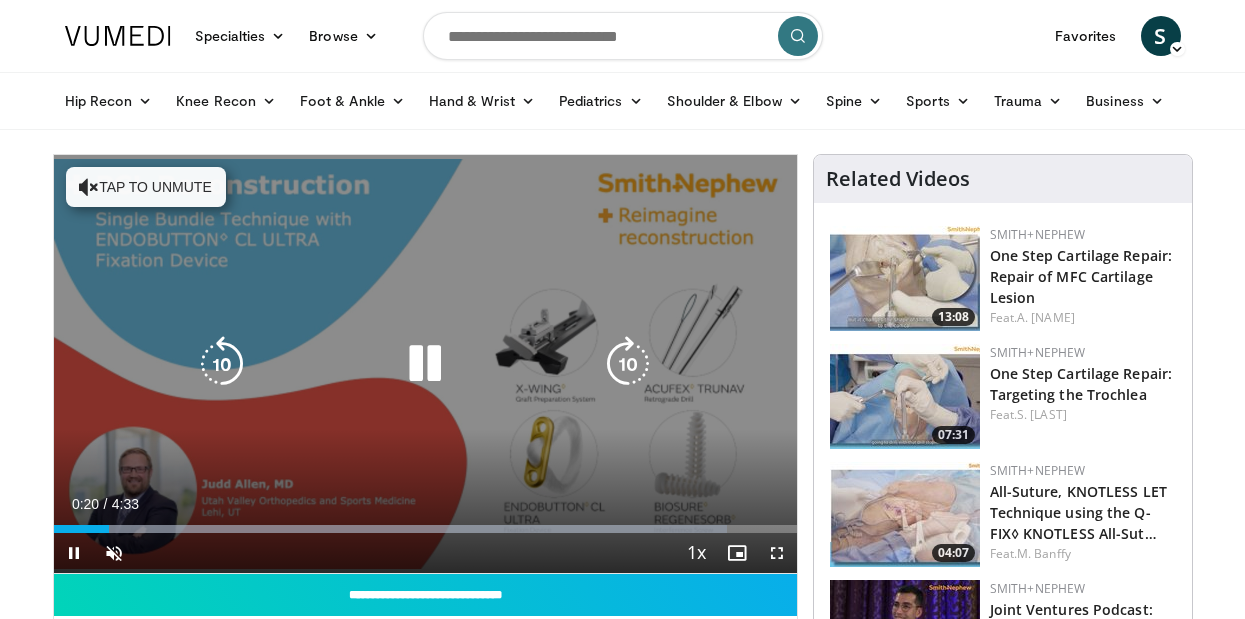 click on "Tap to unmute" at bounding box center (146, 187) 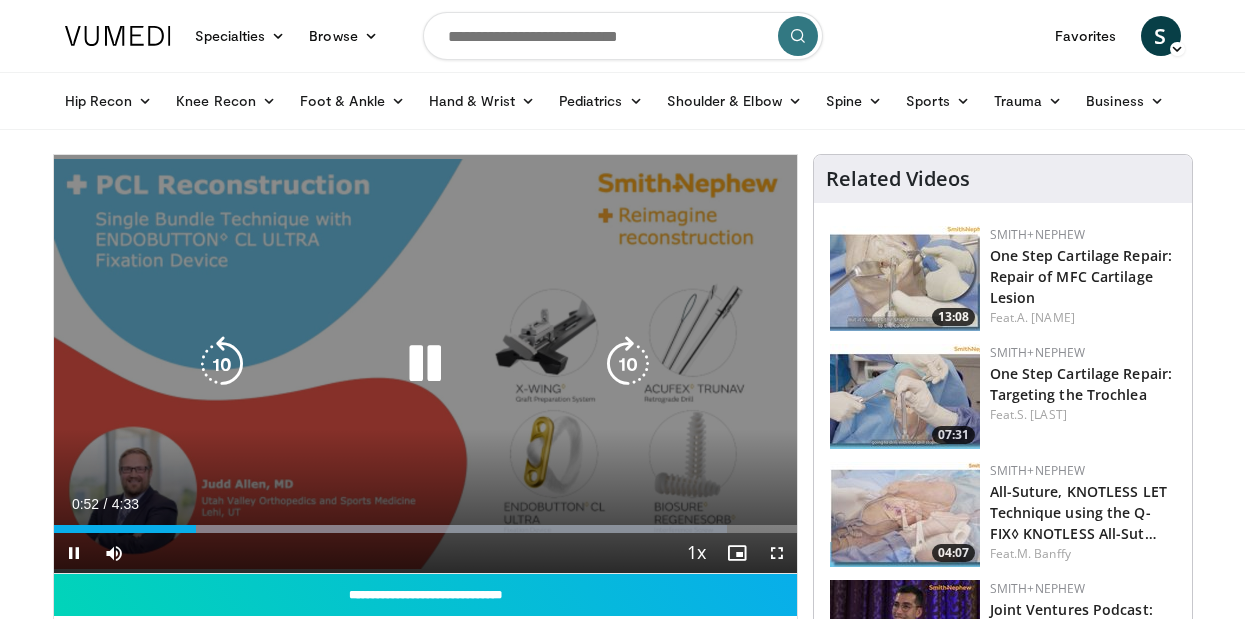 click on "10 seconds
Tap to unmute" at bounding box center (425, 364) 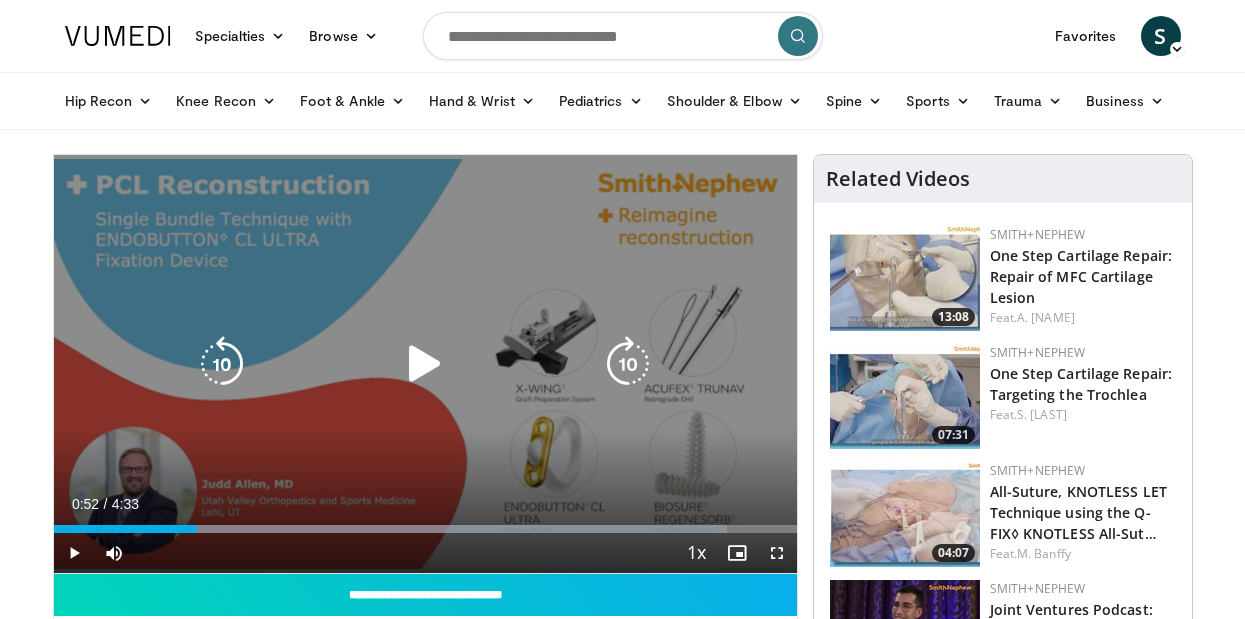 drag, startPoint x: 370, startPoint y: 381, endPoint x: 397, endPoint y: 375, distance: 27.658634 